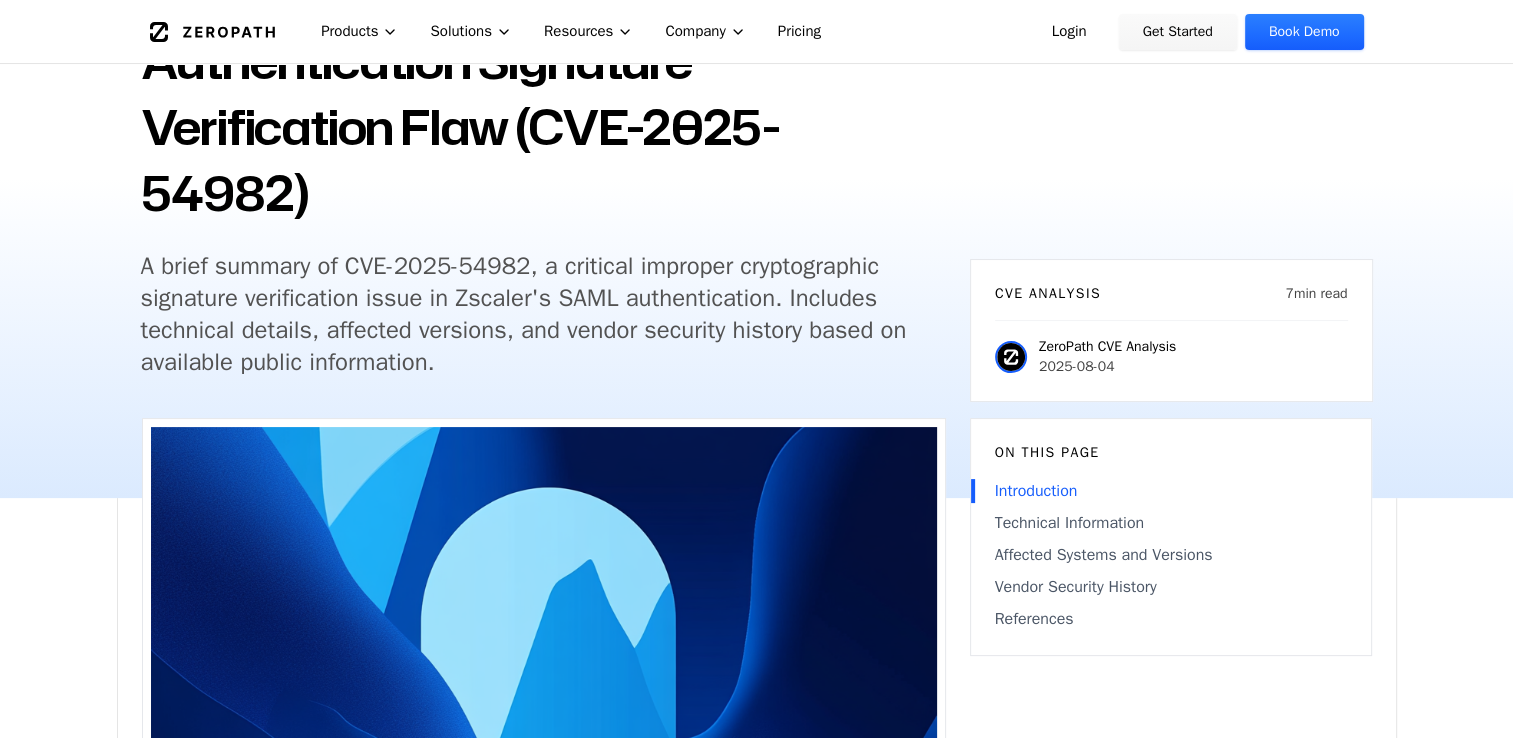 scroll, scrollTop: 200, scrollLeft: 0, axis: vertical 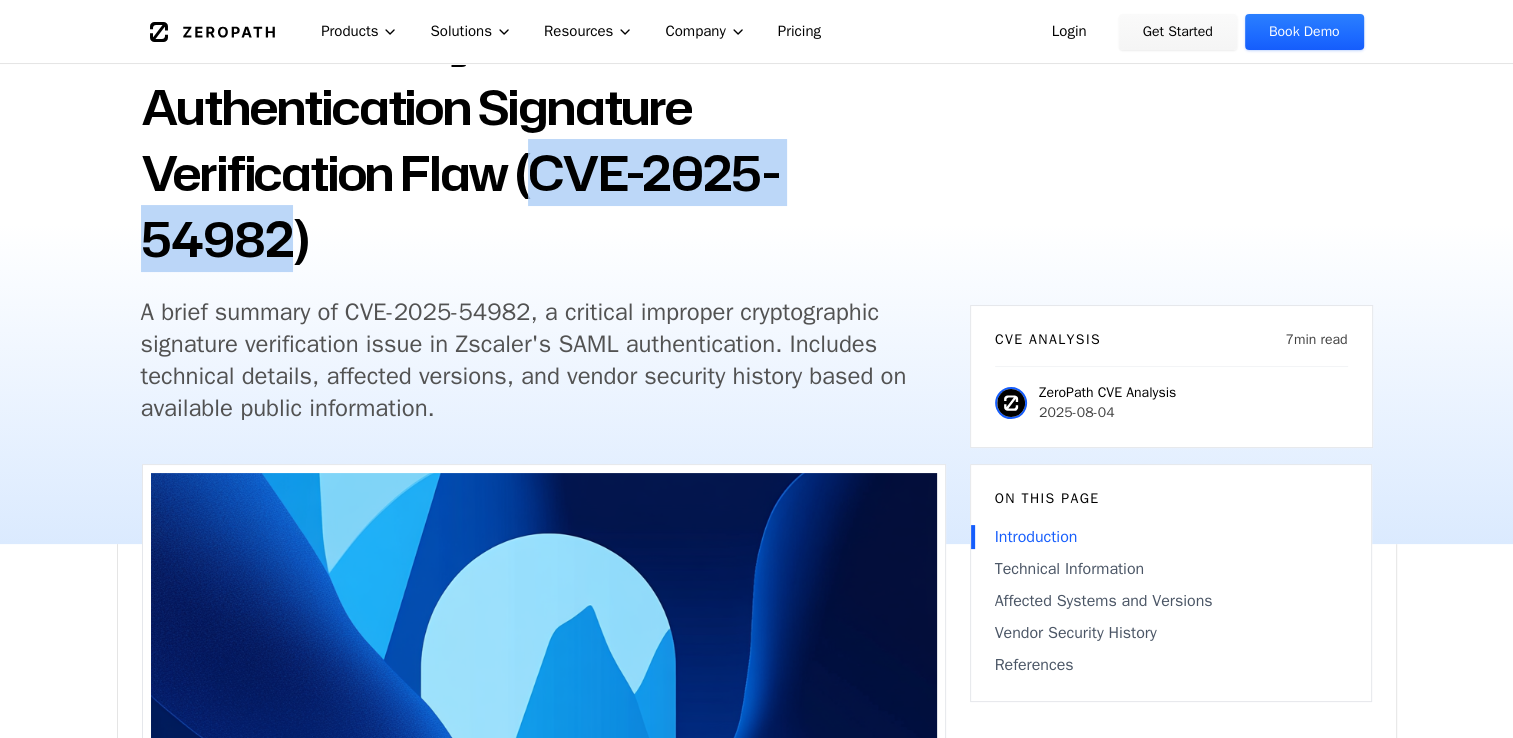 drag, startPoint x: 541, startPoint y: 162, endPoint x: 937, endPoint y: 167, distance: 396.03156 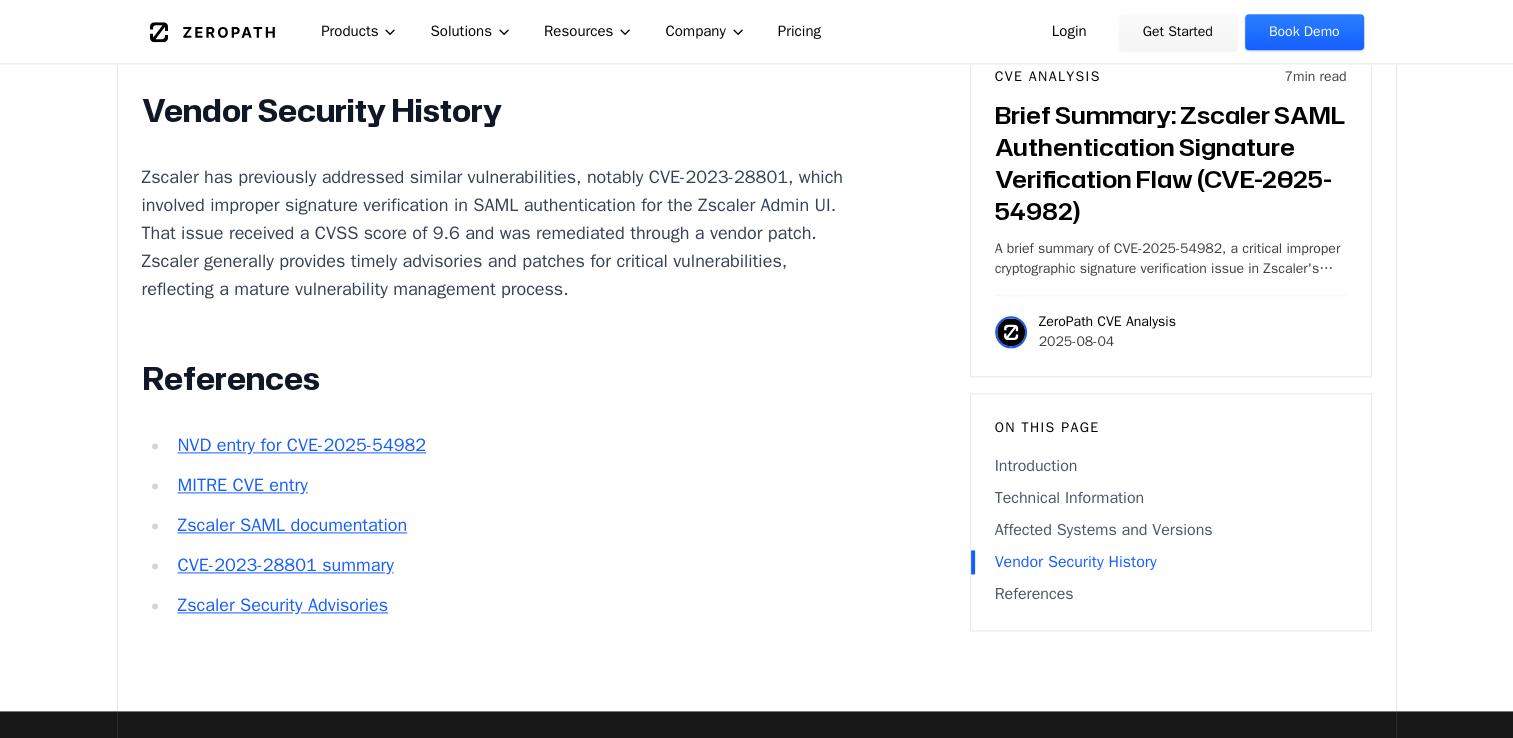 scroll, scrollTop: 2500, scrollLeft: 0, axis: vertical 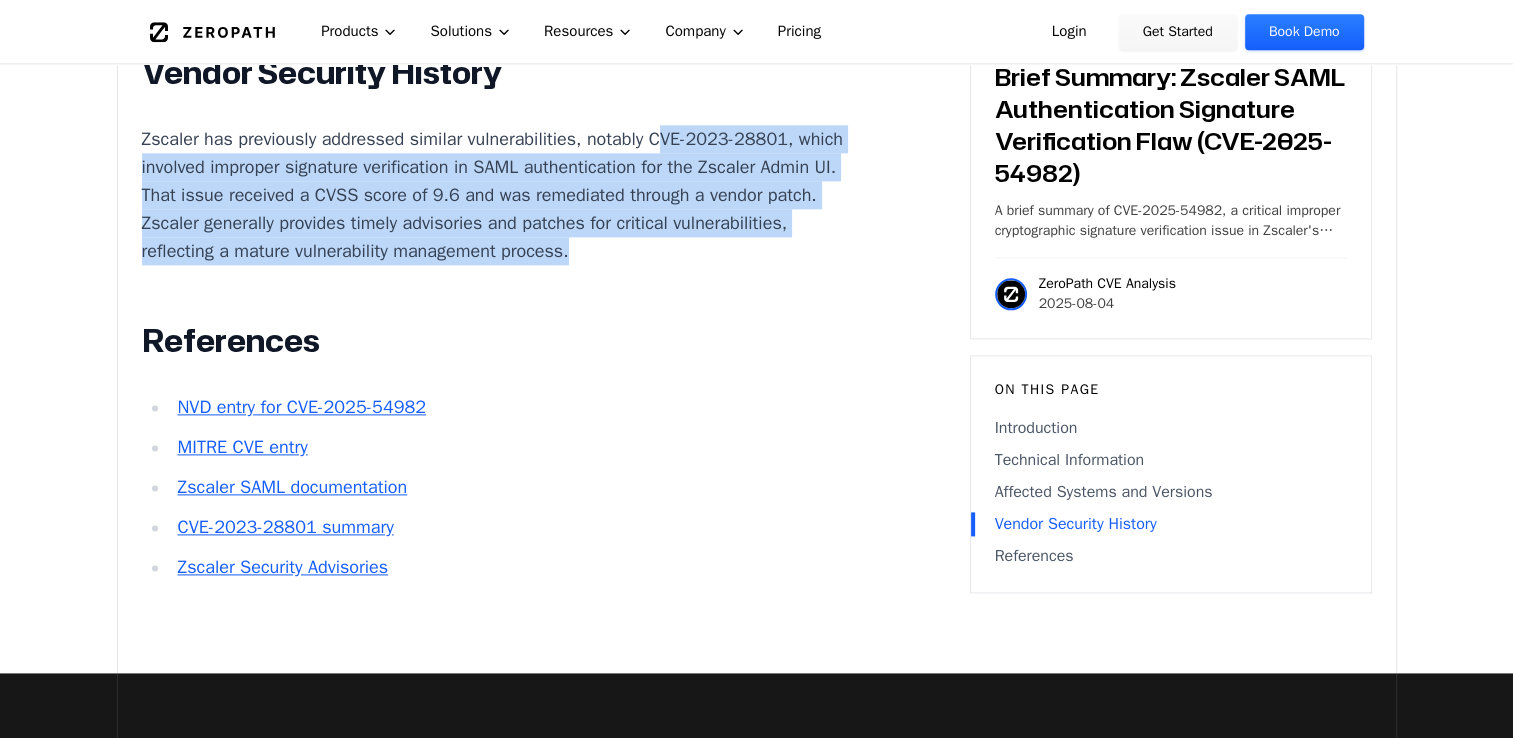 drag, startPoint x: 660, startPoint y: 182, endPoint x: 757, endPoint y: 315, distance: 164.6147 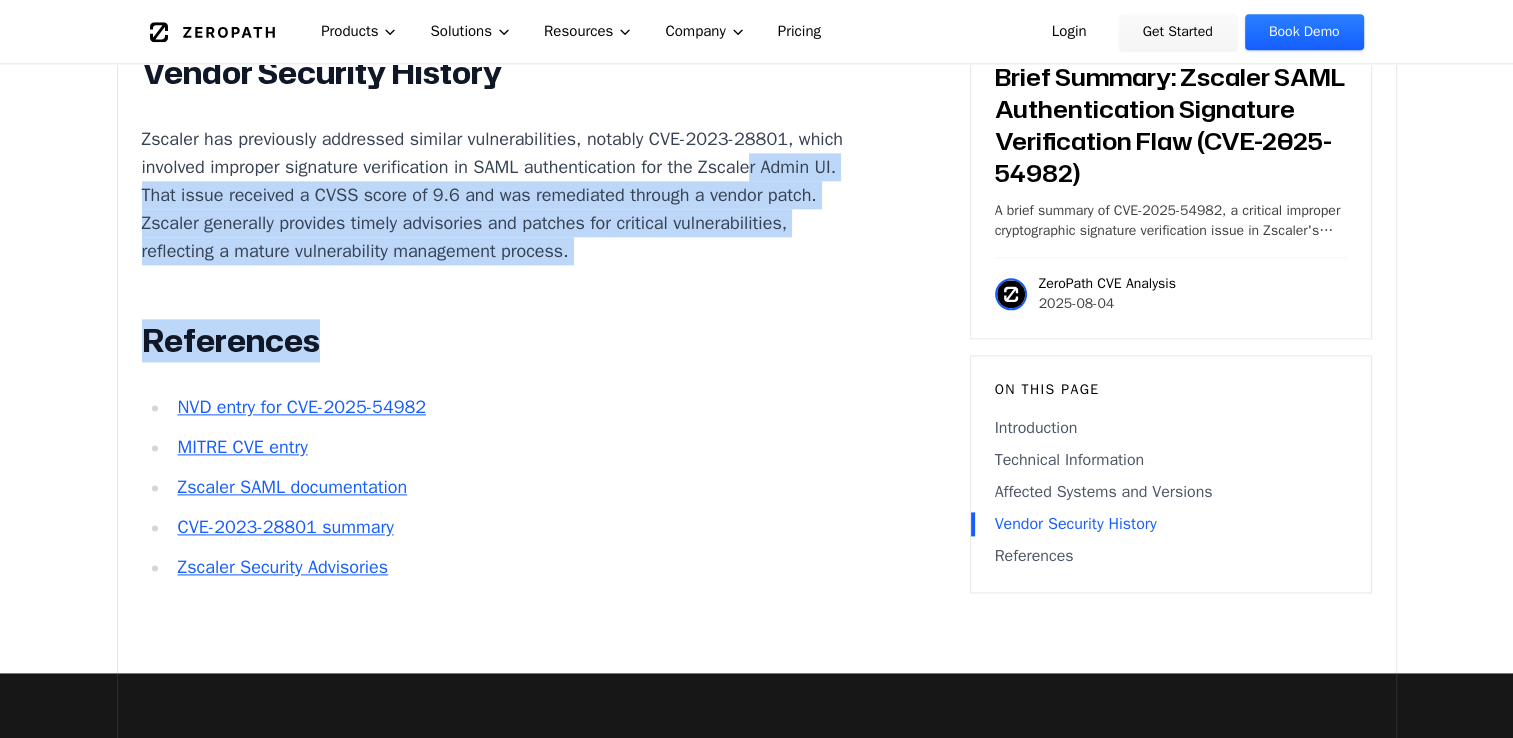 drag, startPoint x: 444, startPoint y: 340, endPoint x: 271, endPoint y: 238, distance: 200.83078 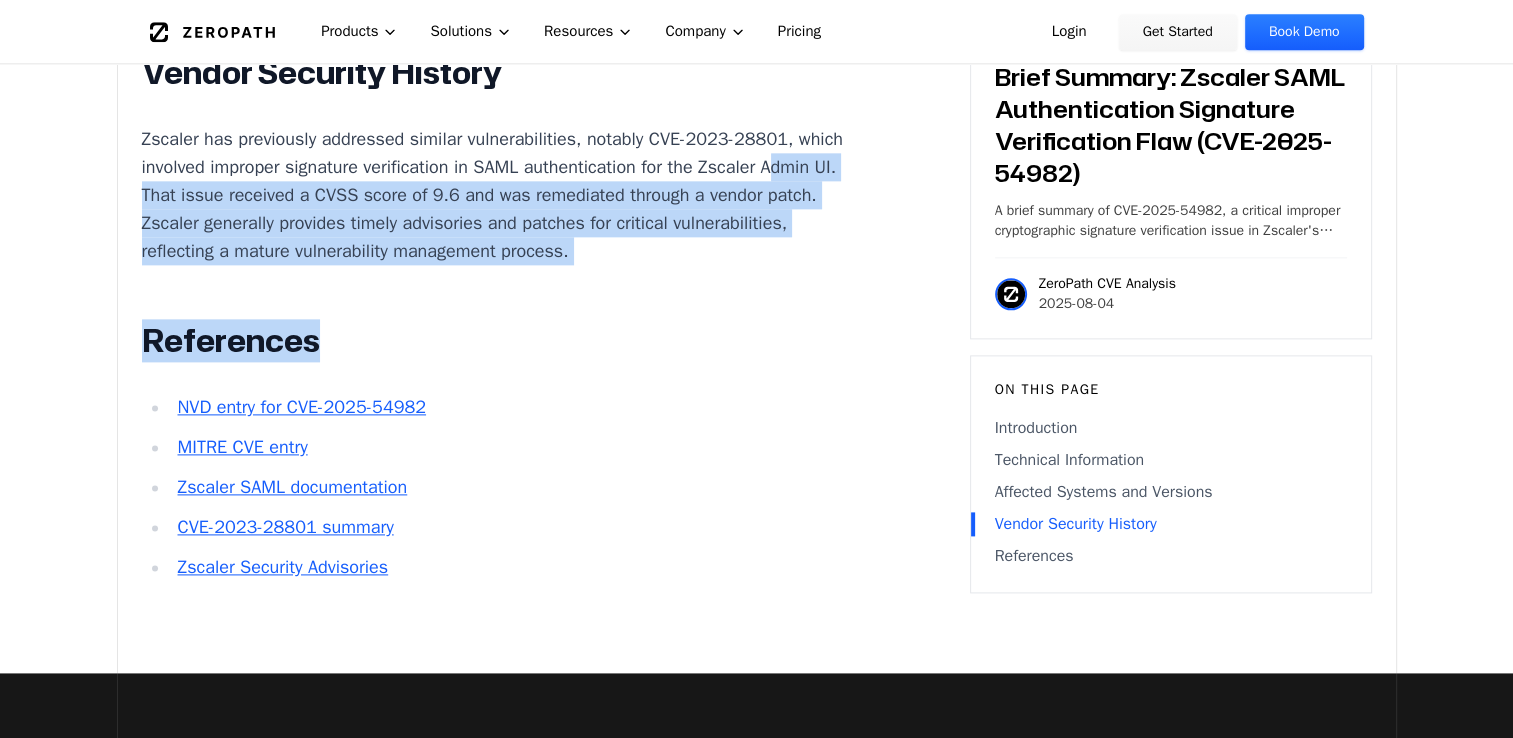 drag, startPoint x: 271, startPoint y: 238, endPoint x: 596, endPoint y: 316, distance: 334.22897 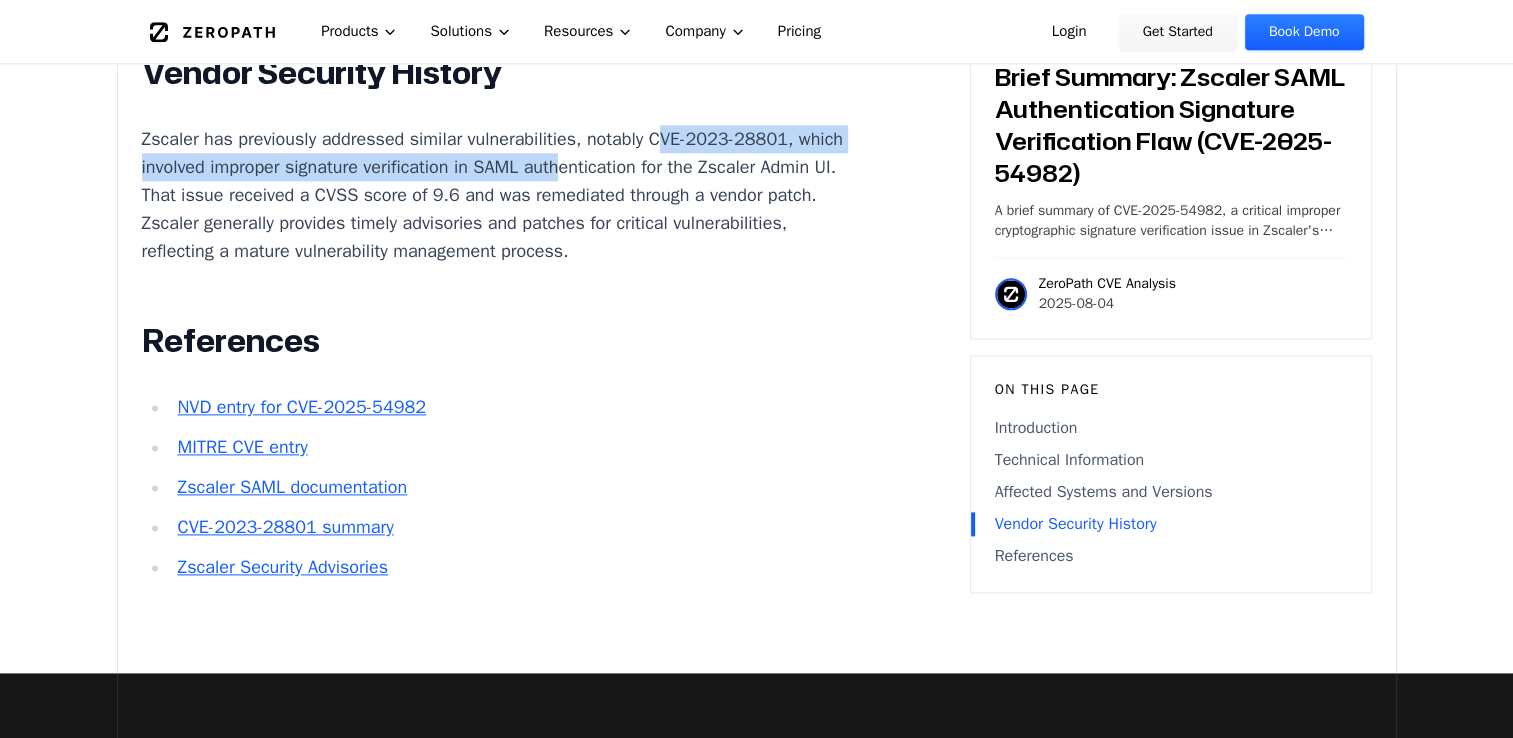 drag, startPoint x: 655, startPoint y: 190, endPoint x: 672, endPoint y: 219, distance: 33.61547 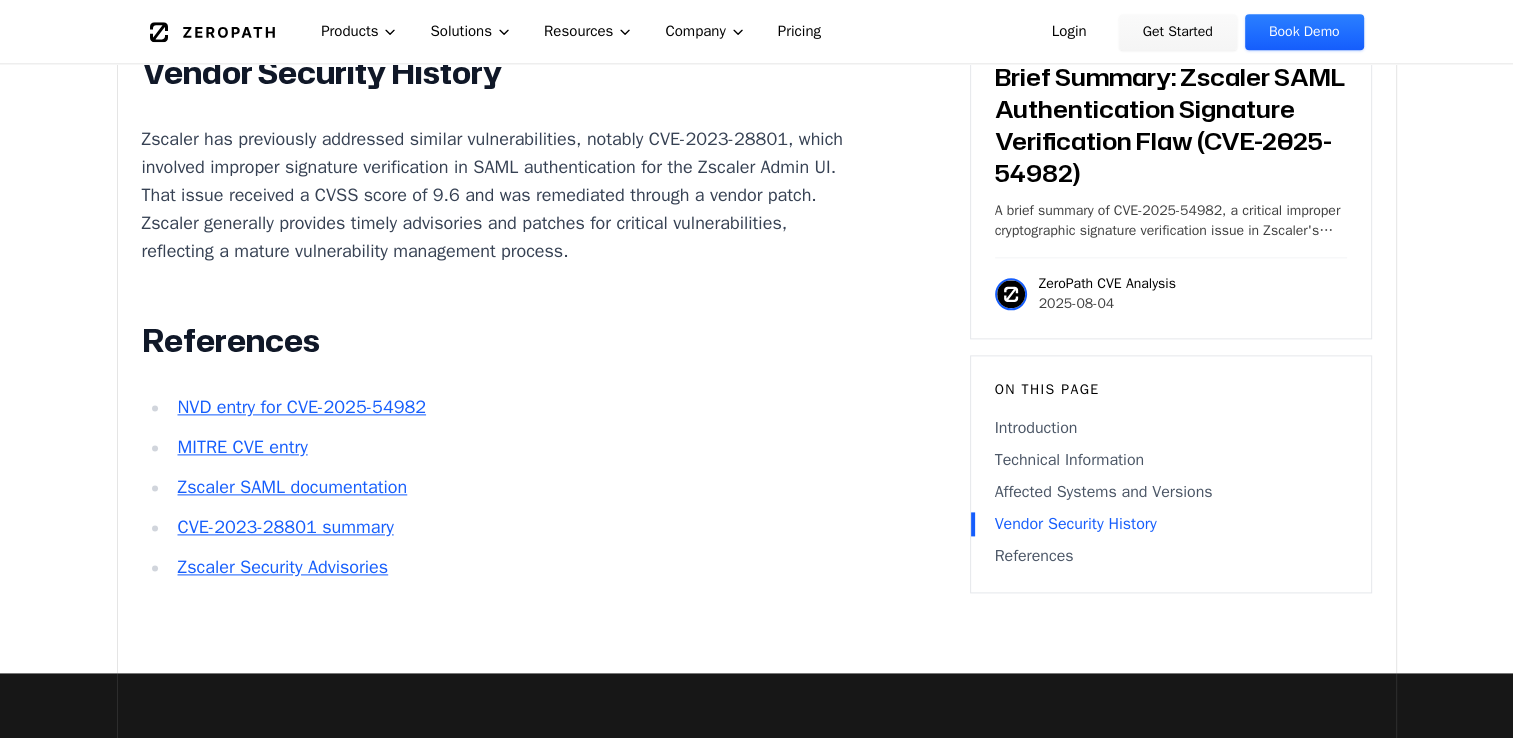 click on "Introduction
Authentication abuse in a cloud security platform can lead to unauthorized access across entire organizations. The improper cryptographic signature verification in Zscaler's SAML authentication mechanism (CVE-2025-54982) is a critical risk with wide-reaching consequences for enterprises relying on Zscaler for secure access control.
Zscaler is a leading cloud security provider with a global footprint, offering secure web gateways, zero trust network access, and cloud-delivered security services to thousands of organizations. Its SAML authentication is a core component for federated identity and access management in enterprise environments.
Technical Information
CVE-2025-54982 arises from improper verification of cryptographic signatures in the SAML authentication process on Zscaler's server side. The vulnerability is classified as CWE-347 (Improper Verification of Cryptographic Signature).
Affected Systems and Versions
Vendor Security History
References
MITRE CVE entry" at bounding box center [493, -247] 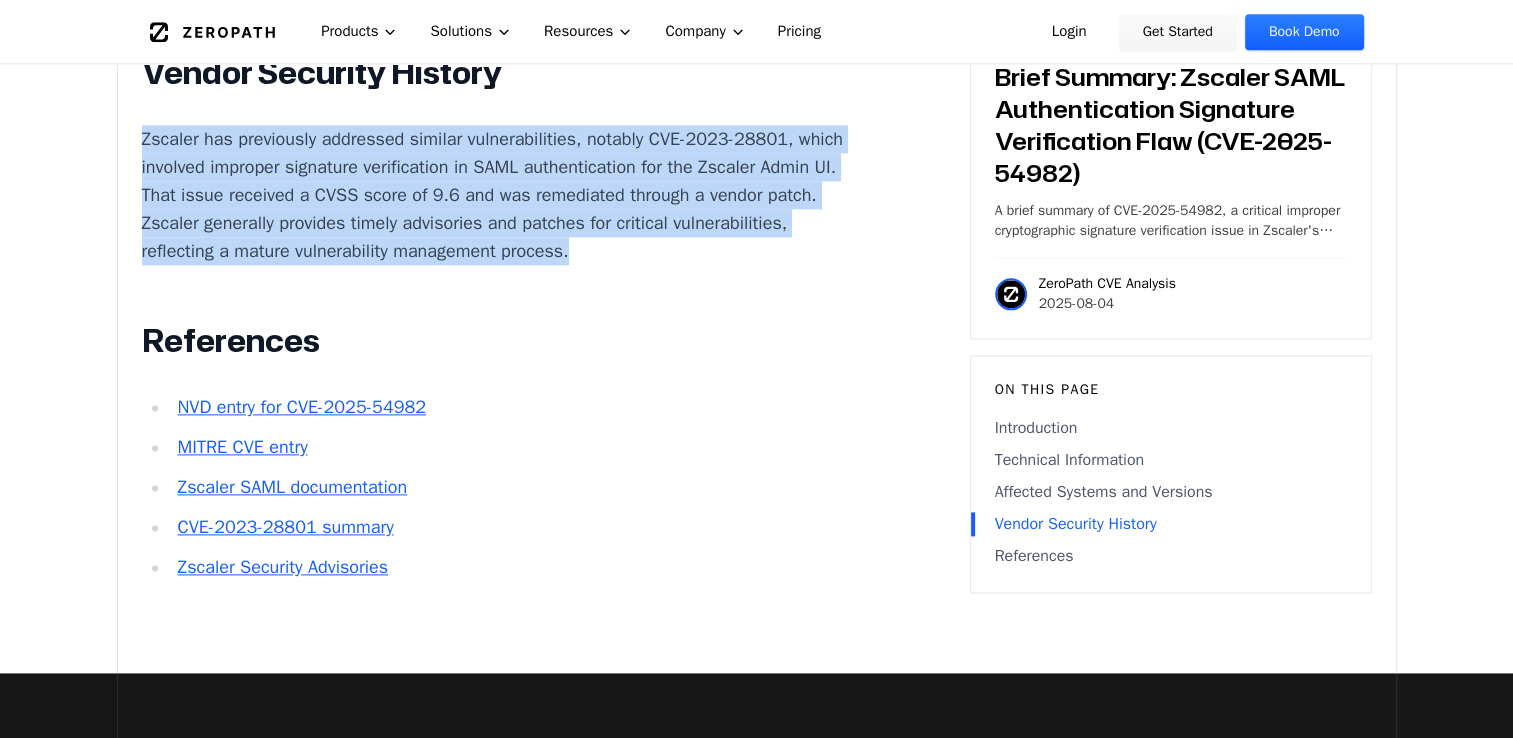 drag, startPoint x: 461, startPoint y: 327, endPoint x: 139, endPoint y: 174, distance: 356.50104 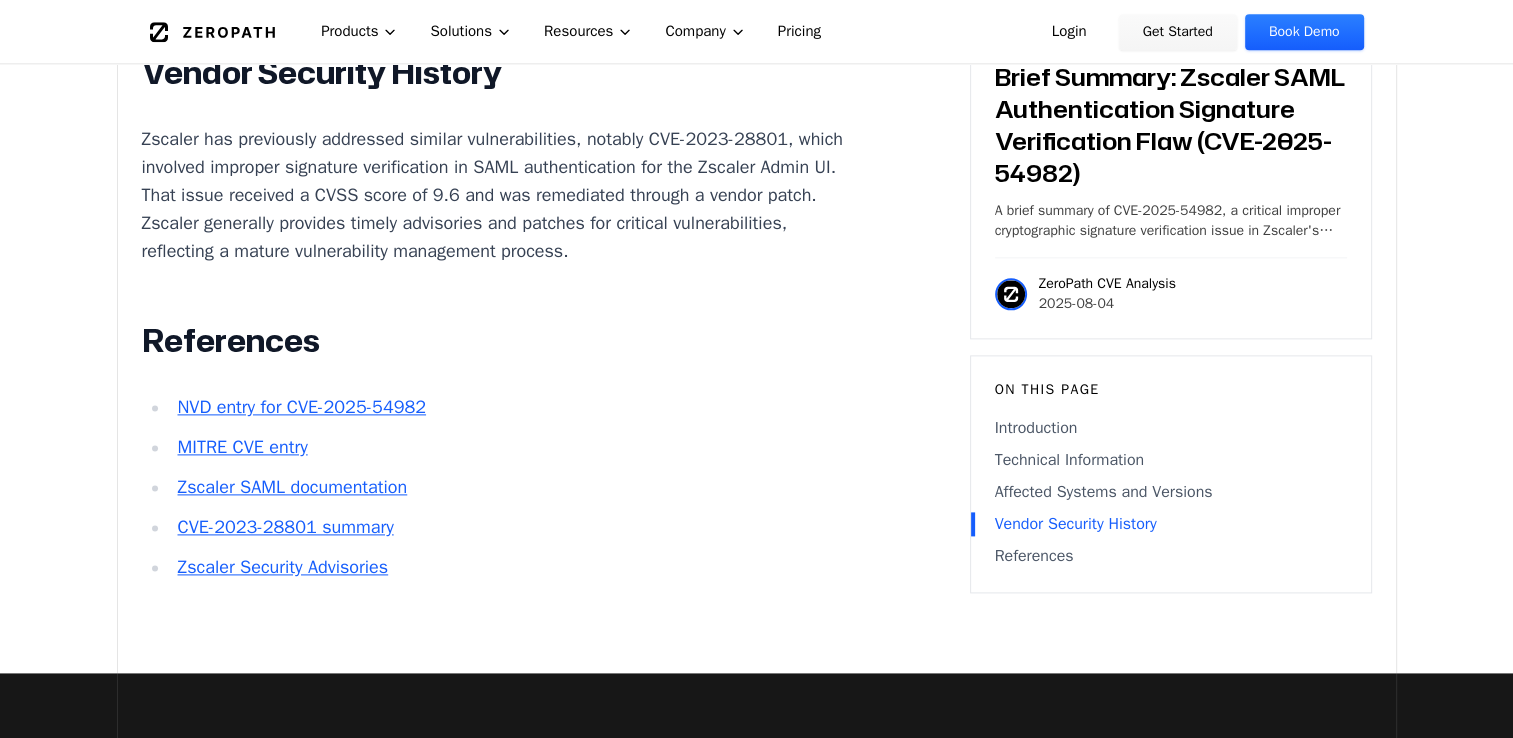 drag, startPoint x: 688, startPoint y: 420, endPoint x: 644, endPoint y: 365, distance: 70.434364 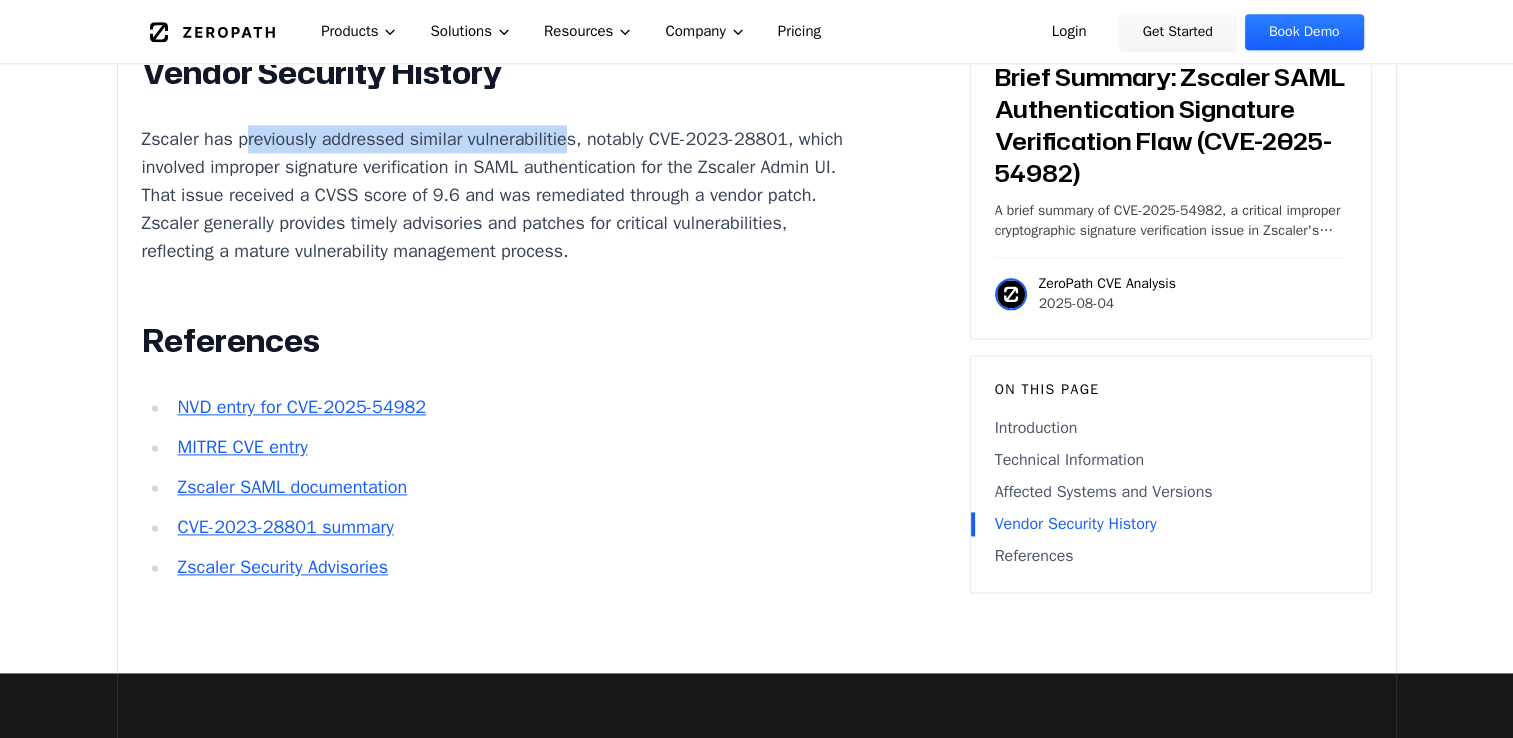 drag, startPoint x: 243, startPoint y: 186, endPoint x: 568, endPoint y: 179, distance: 325.07538 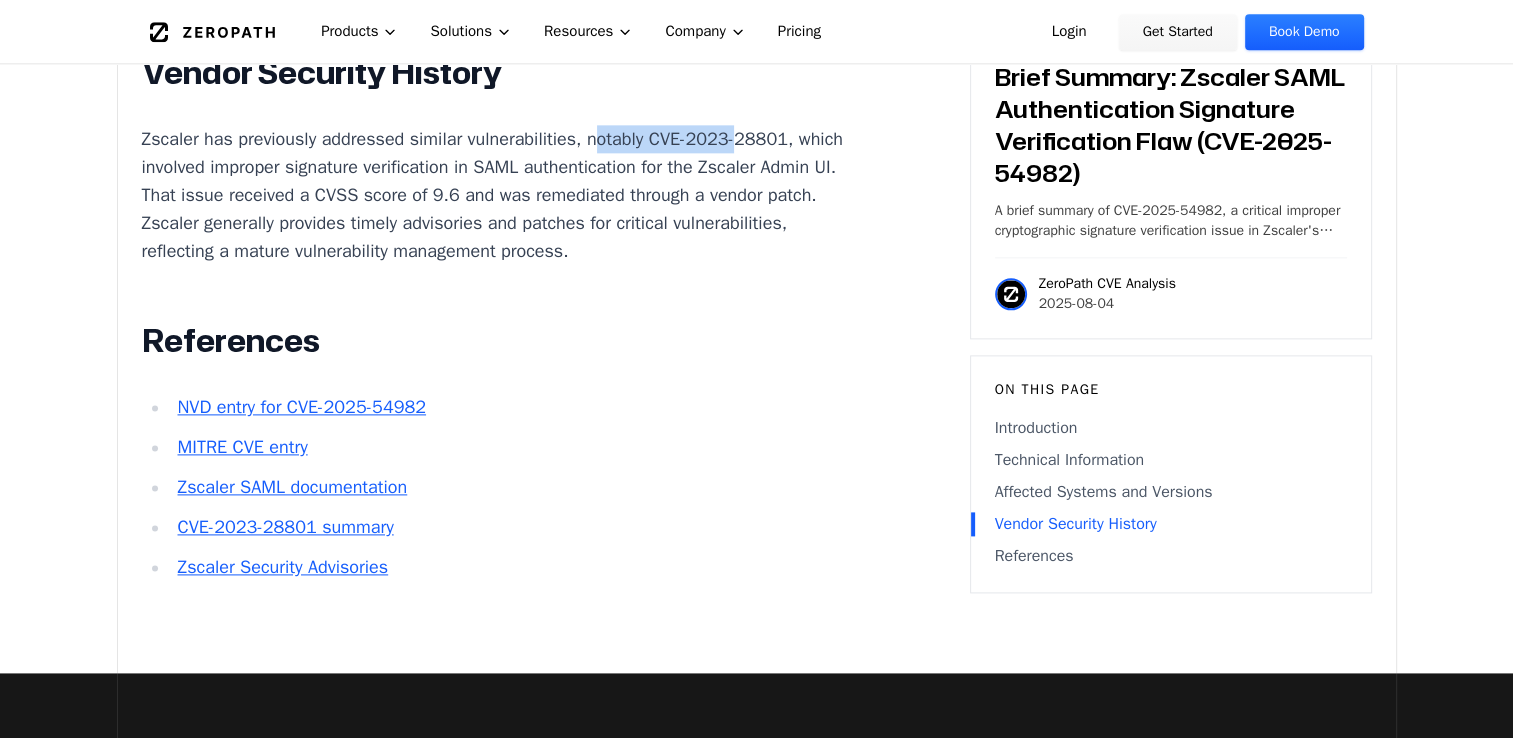 drag, startPoint x: 568, startPoint y: 179, endPoint x: 743, endPoint y: 183, distance: 175.04572 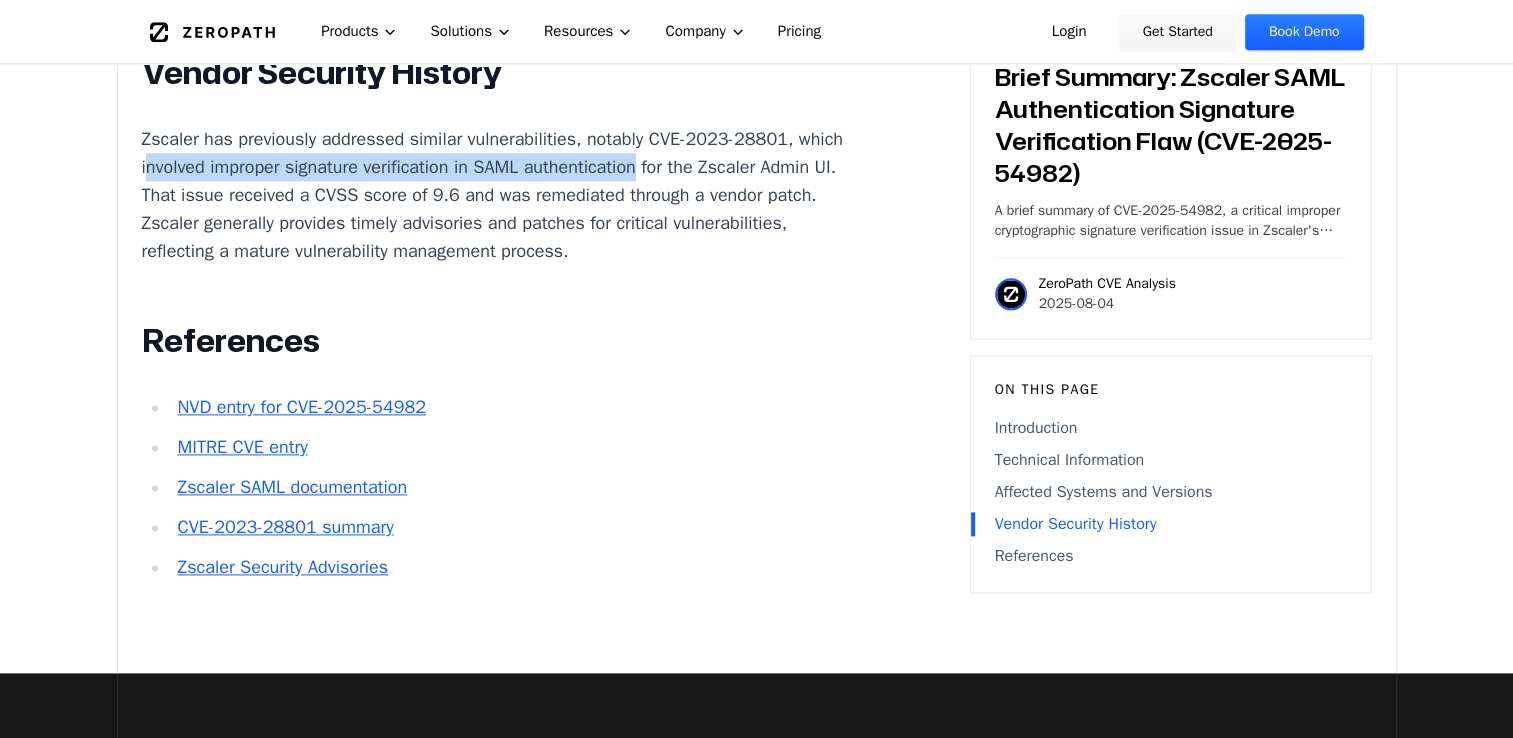 drag, startPoint x: 263, startPoint y: 214, endPoint x: 750, endPoint y: 216, distance: 487.00412 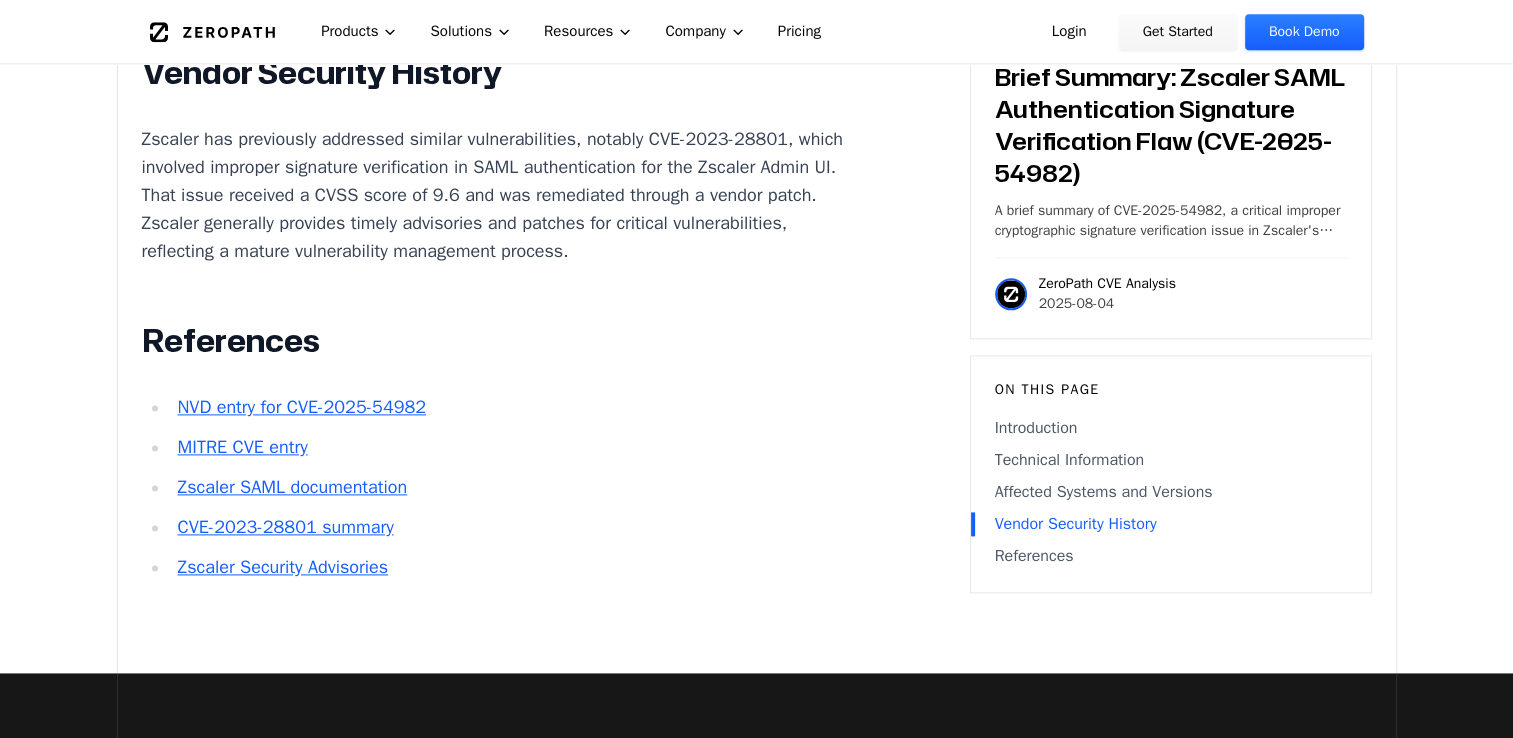 click on "Zscaler has previously addressed similar vulnerabilities, notably CVE-2023-28801, which involved improper signature verification in SAML authentication for the Zscaler Admin UI. That issue received a CVSS score of 9.6 and was remediated through a vendor patch. Zscaler generally provides timely advisories and patches for critical vulnerabilities, reflecting a mature vulnerability management process." at bounding box center [493, 195] 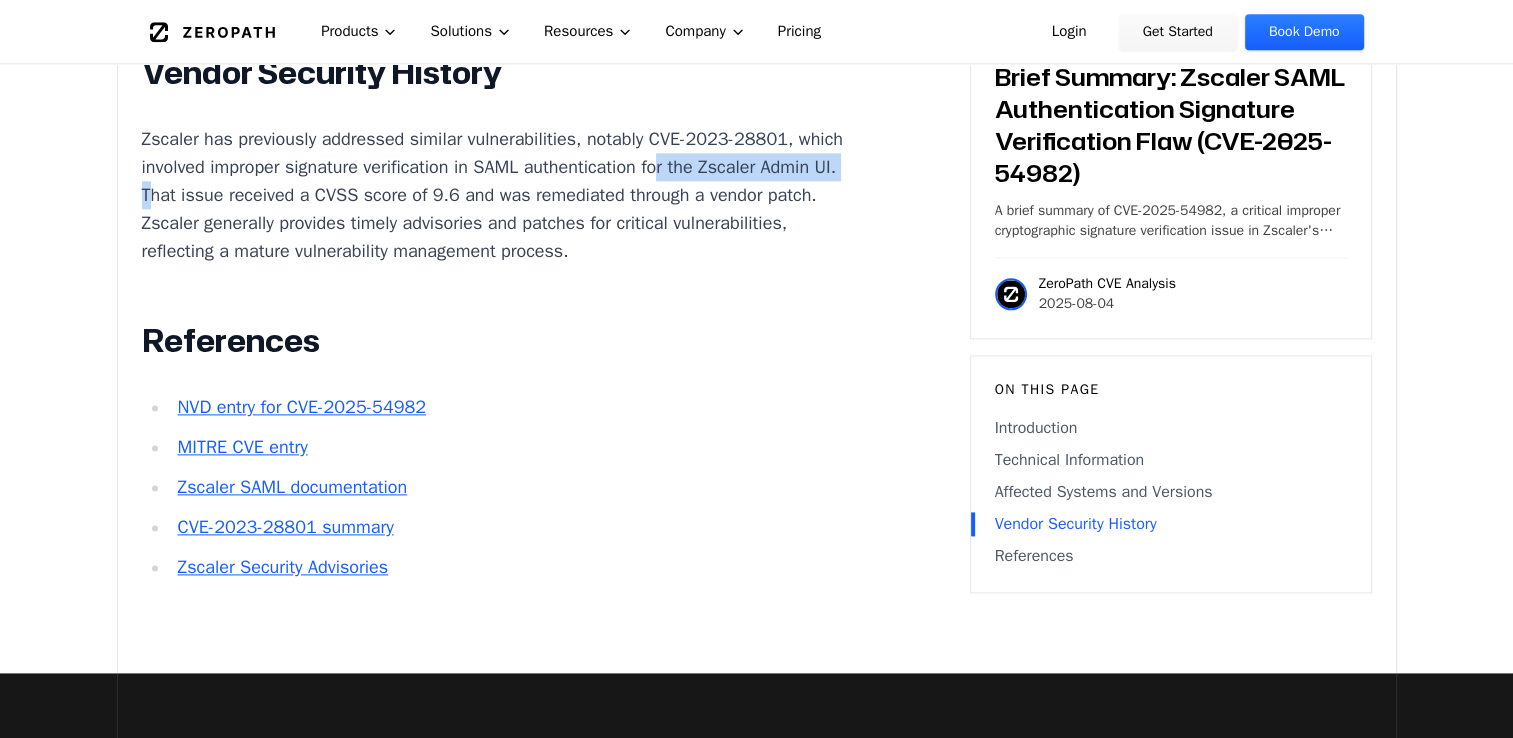 drag, startPoint x: 160, startPoint y: 247, endPoint x: 352, endPoint y: 243, distance: 192.04166 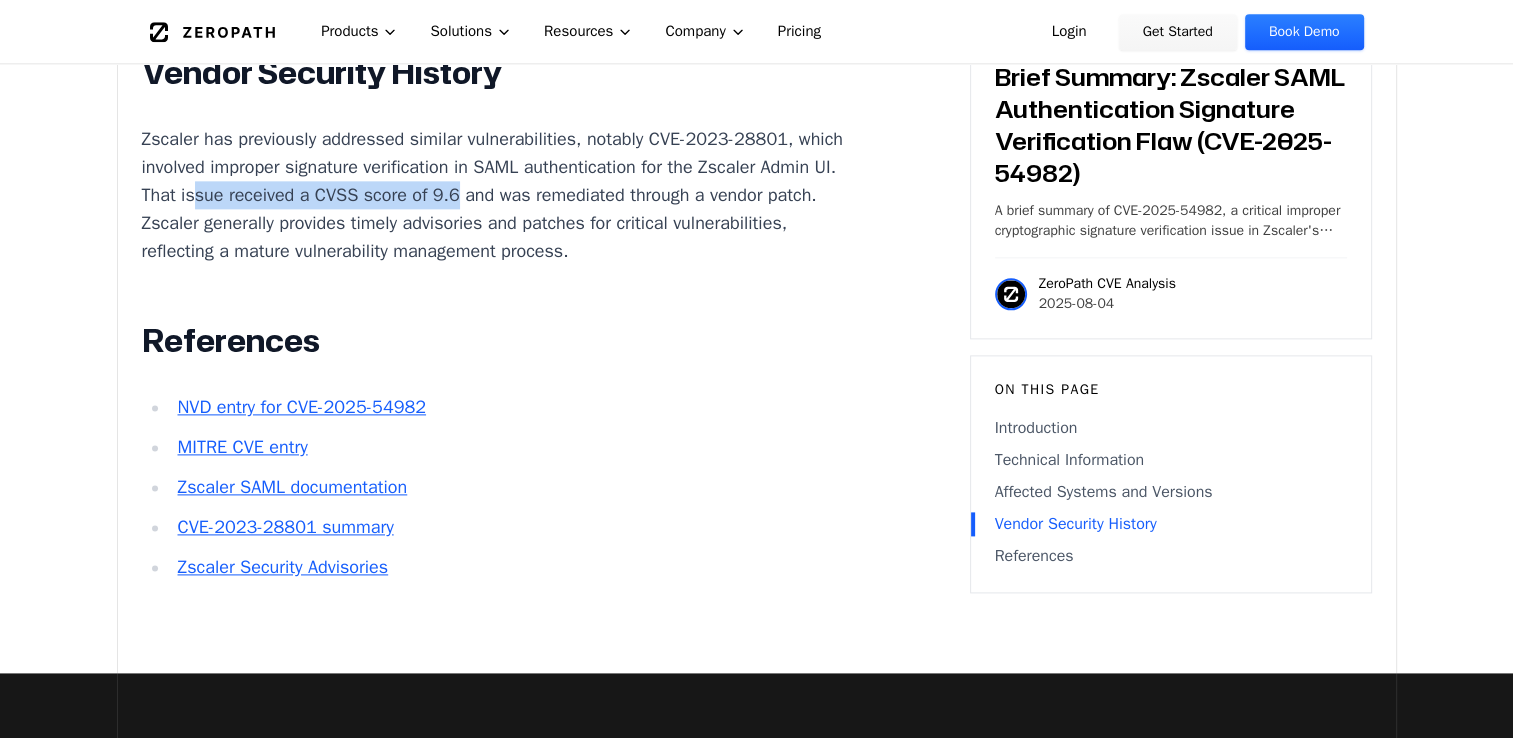 drag, startPoint x: 352, startPoint y: 243, endPoint x: 652, endPoint y: 246, distance: 300.015 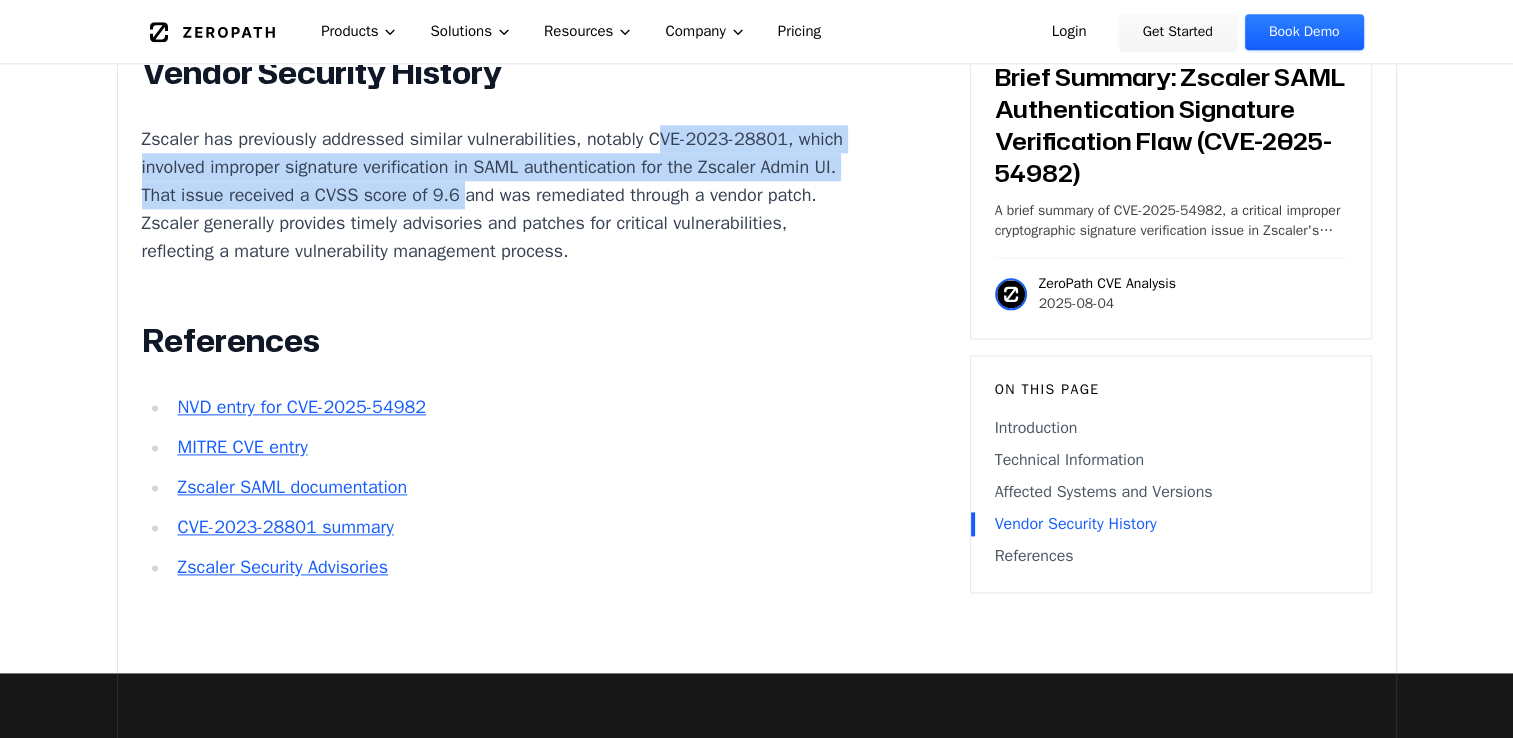 drag, startPoint x: 653, startPoint y: 237, endPoint x: 652, endPoint y: 182, distance: 55.00909 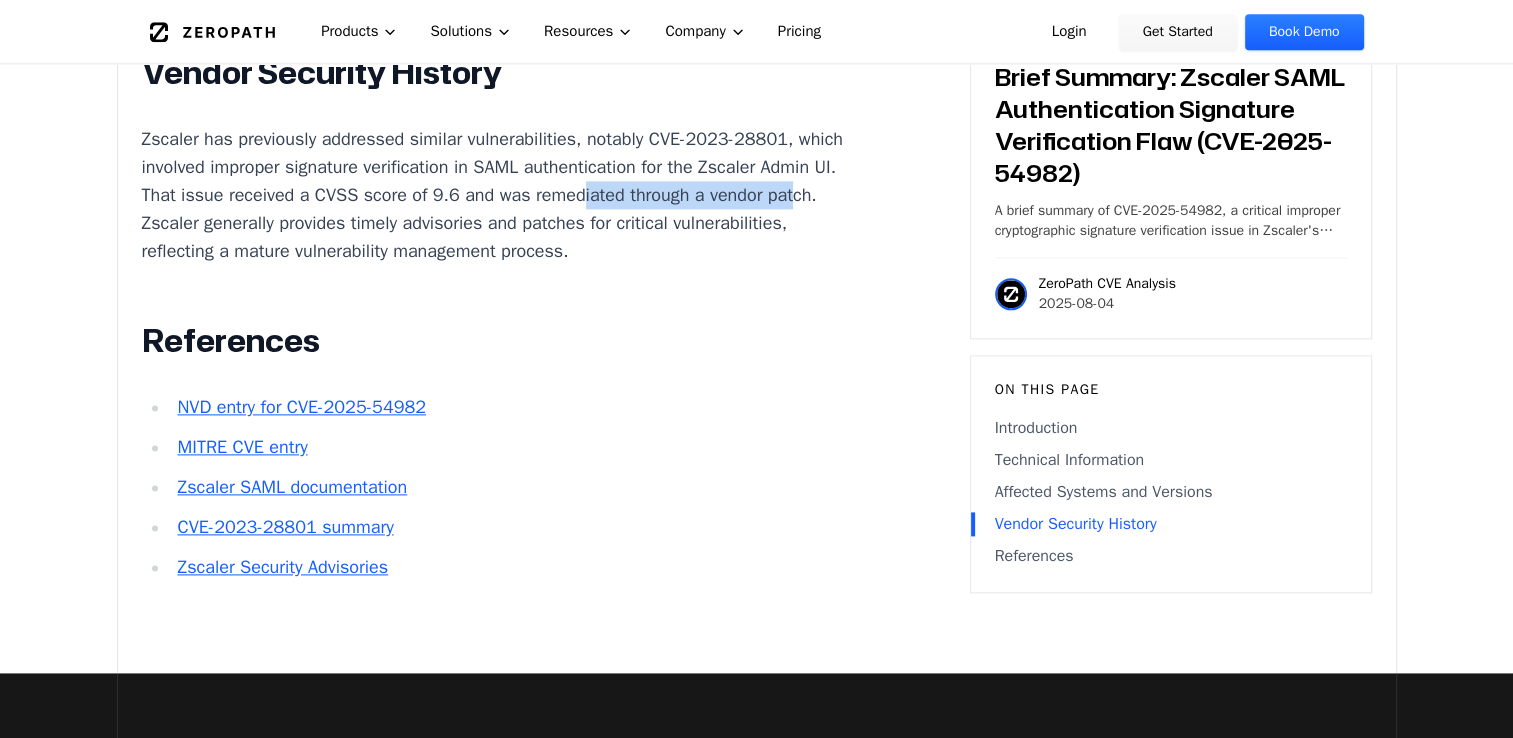 drag, startPoint x: 205, startPoint y: 275, endPoint x: 419, endPoint y: 275, distance: 214 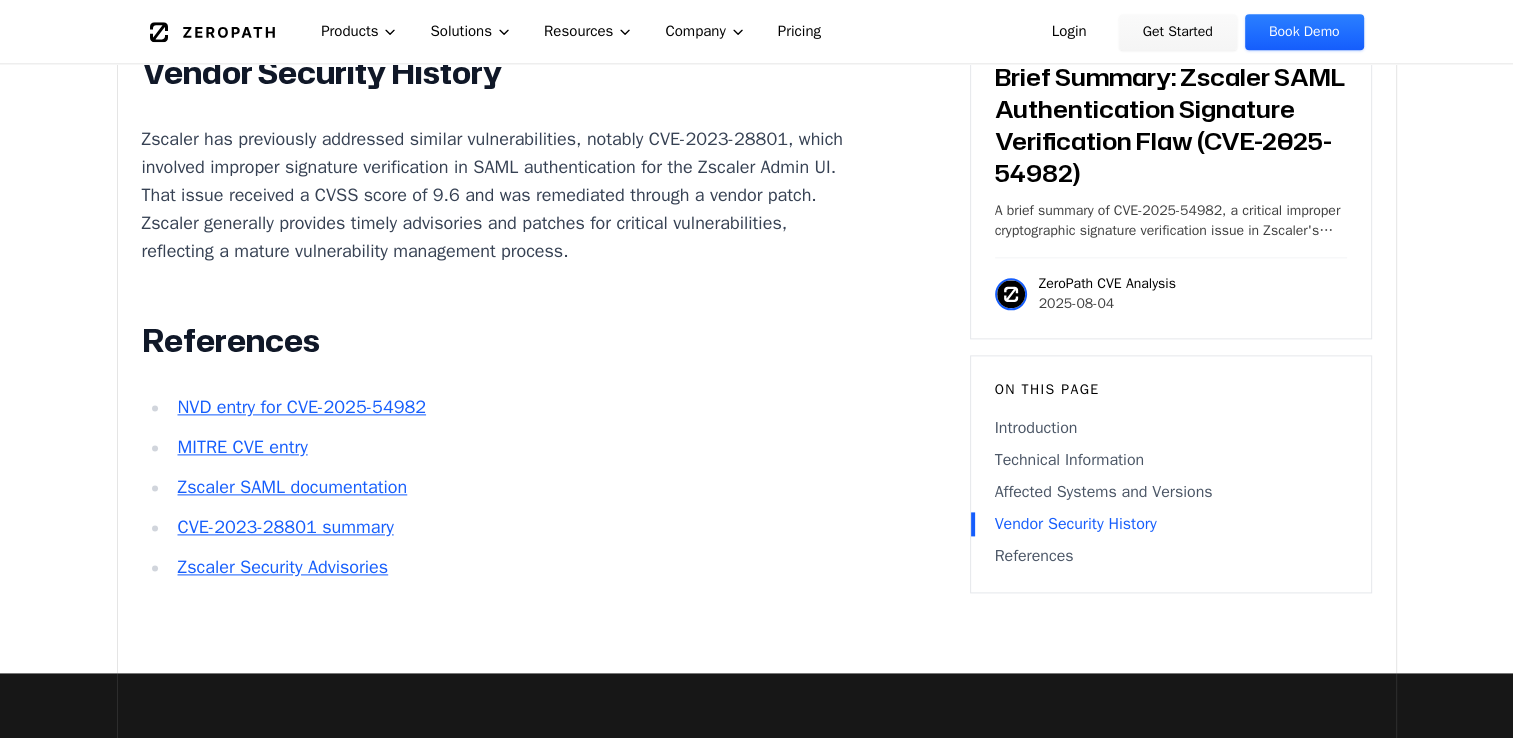 drag, startPoint x: 419, startPoint y: 275, endPoint x: 470, endPoint y: 278, distance: 51.088158 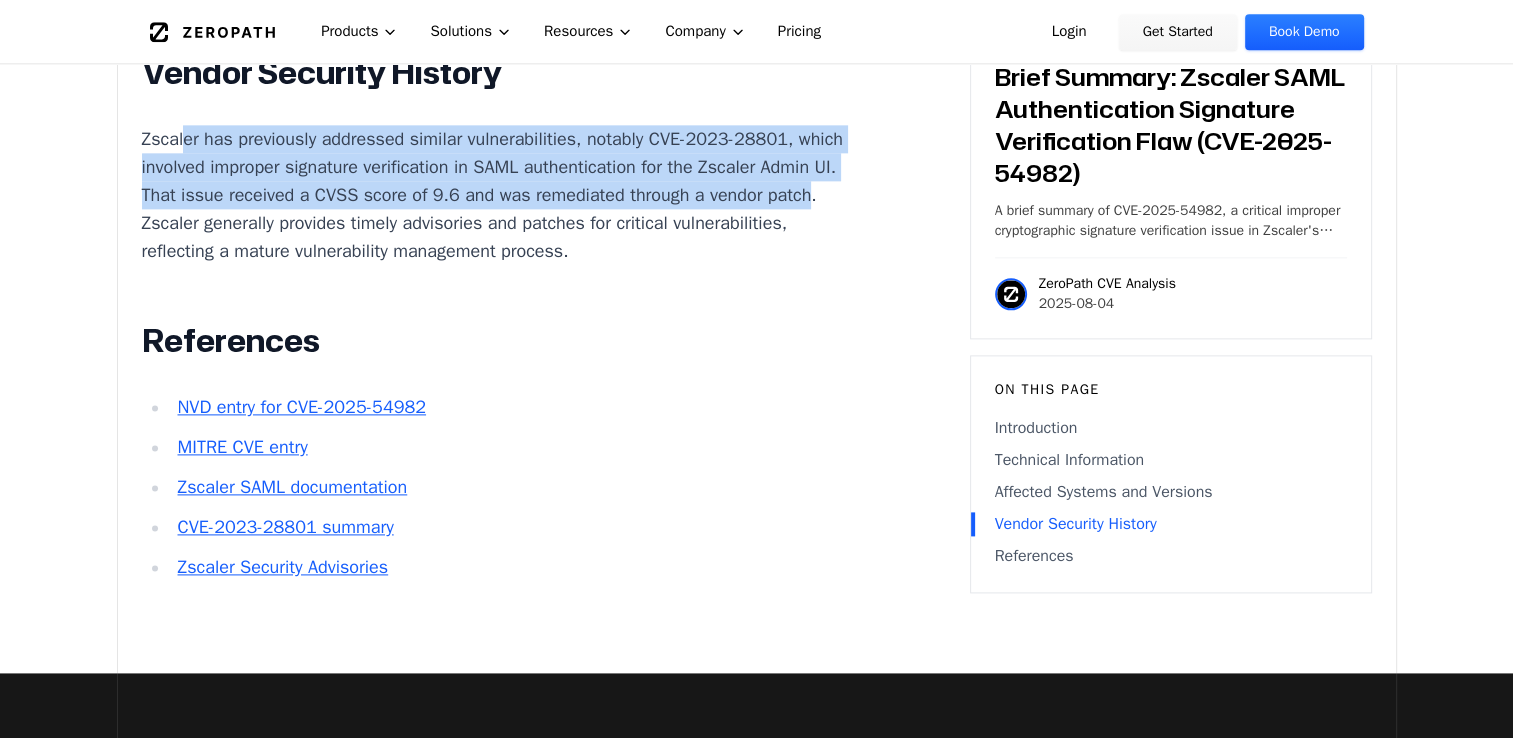 drag, startPoint x: 421, startPoint y: 266, endPoint x: 185, endPoint y: 186, distance: 249.19069 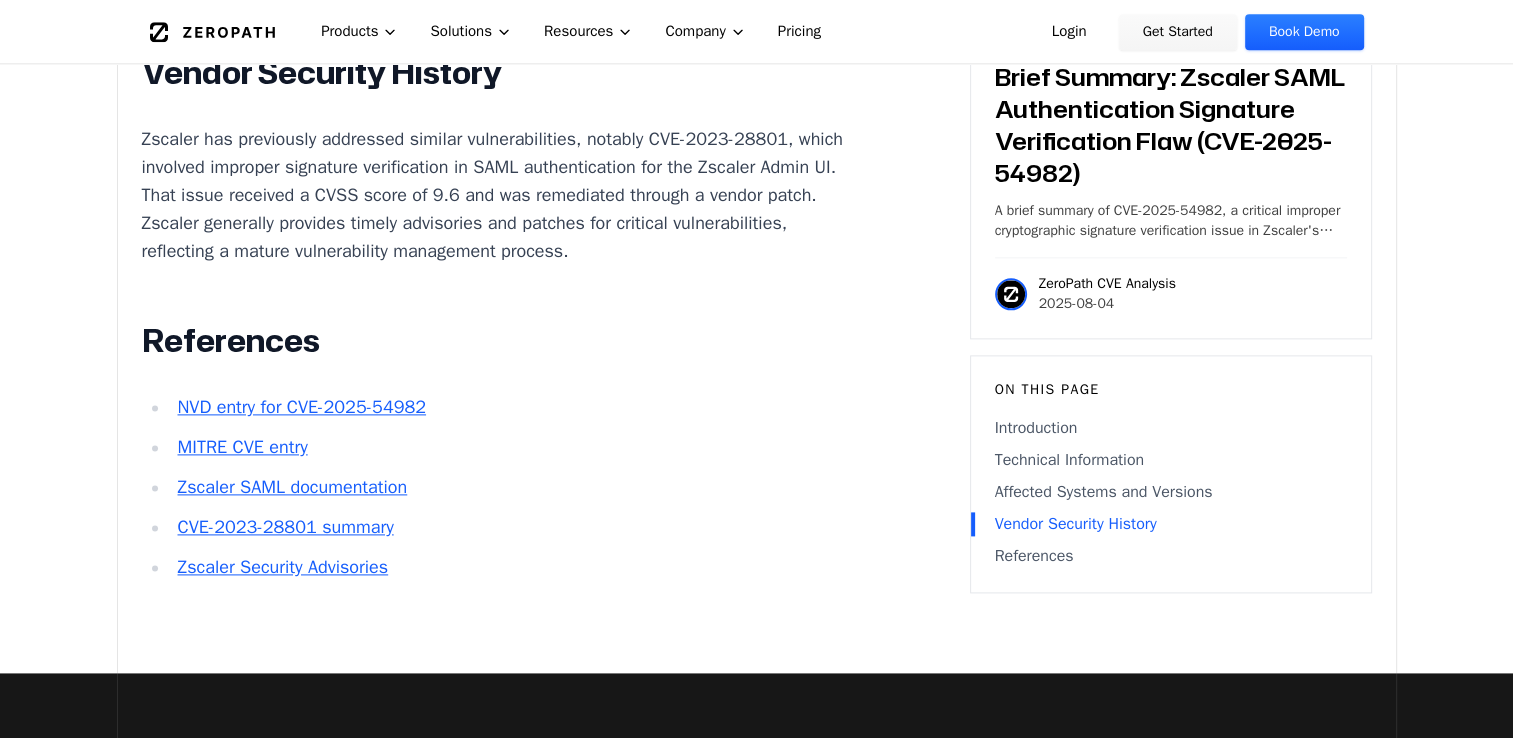 click on "Zscaler has previously addressed similar vulnerabilities, notably CVE-2023-28801, which involved improper signature verification in SAML authentication for the Zscaler Admin UI. That issue received a CVSS score of 9.6 and was remediated through a vendor patch. Zscaler generally provides timely advisories and patches for critical vulnerabilities, reflecting a mature vulnerability management process." at bounding box center [493, 195] 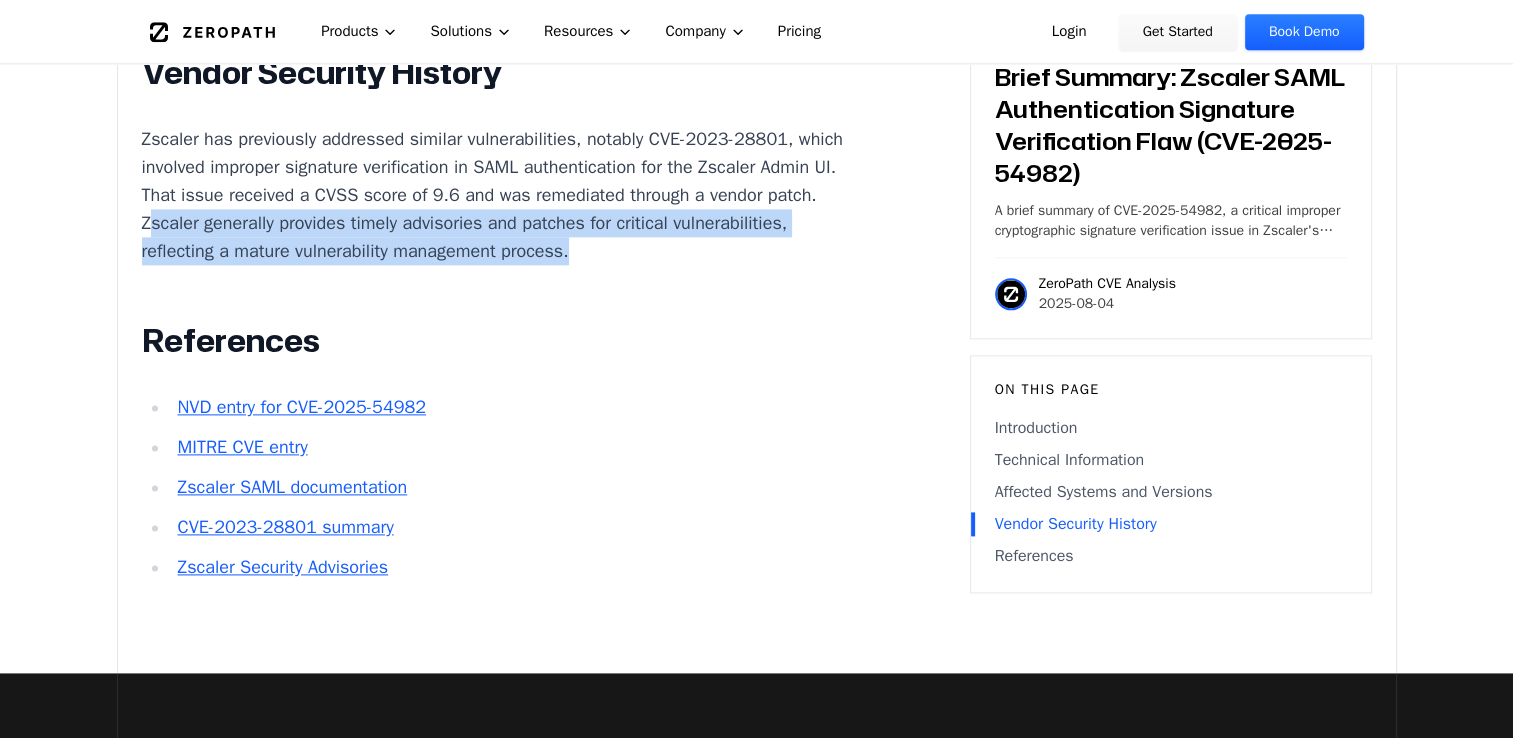 drag, startPoint x: 456, startPoint y: 276, endPoint x: 507, endPoint y: 320, distance: 67.357254 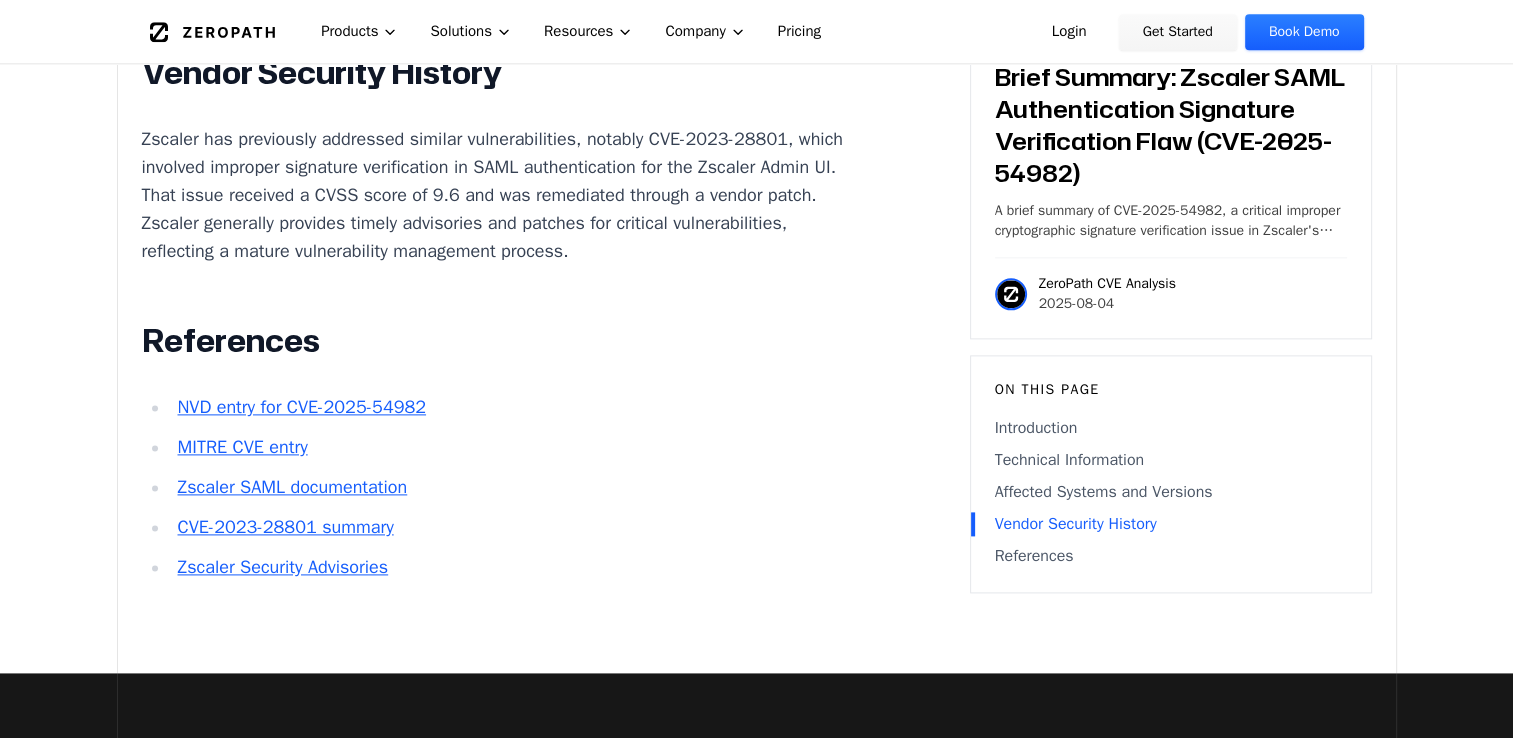 drag, startPoint x: 507, startPoint y: 320, endPoint x: 530, endPoint y: 348, distance: 36.23534 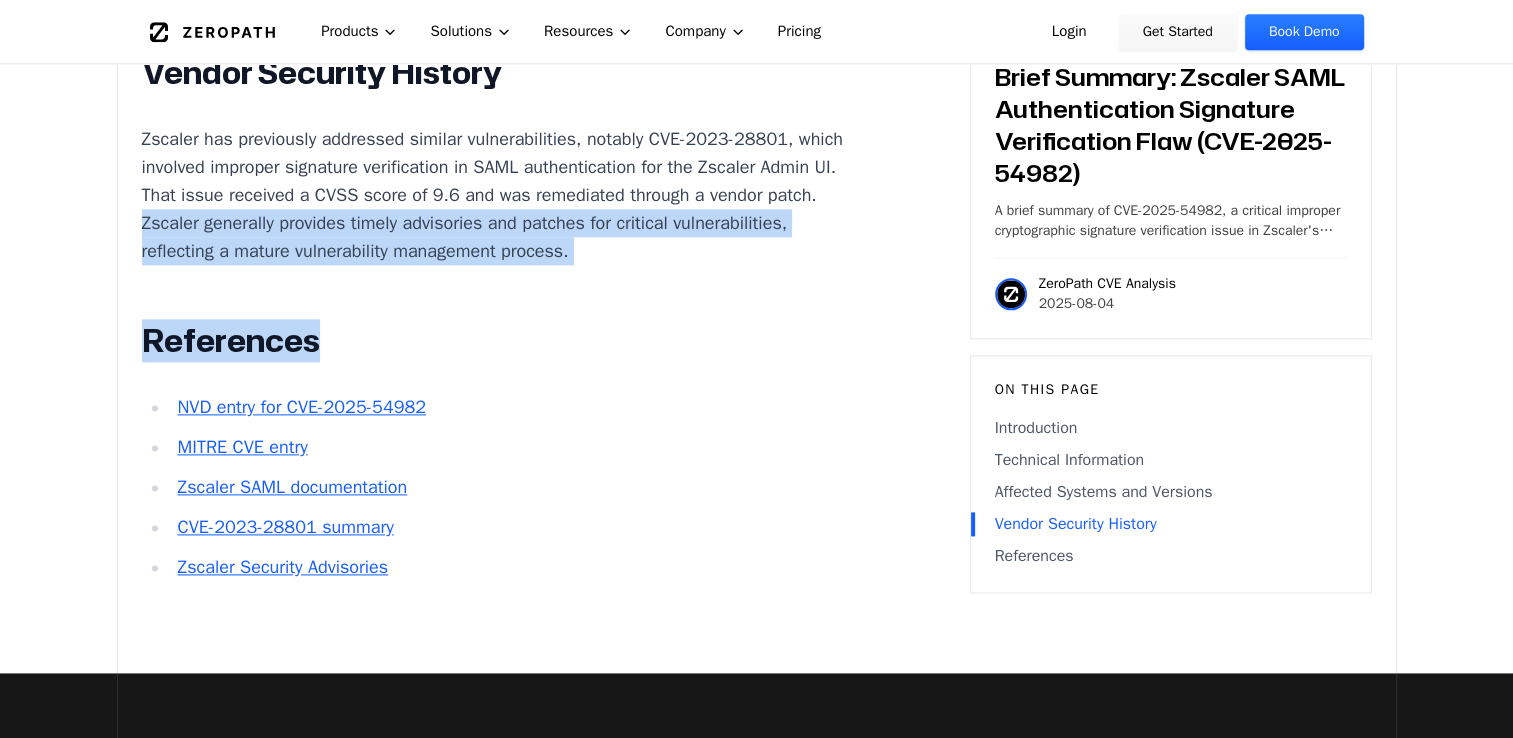 drag, startPoint x: 503, startPoint y: 335, endPoint x: 435, endPoint y: 278, distance: 88.72993 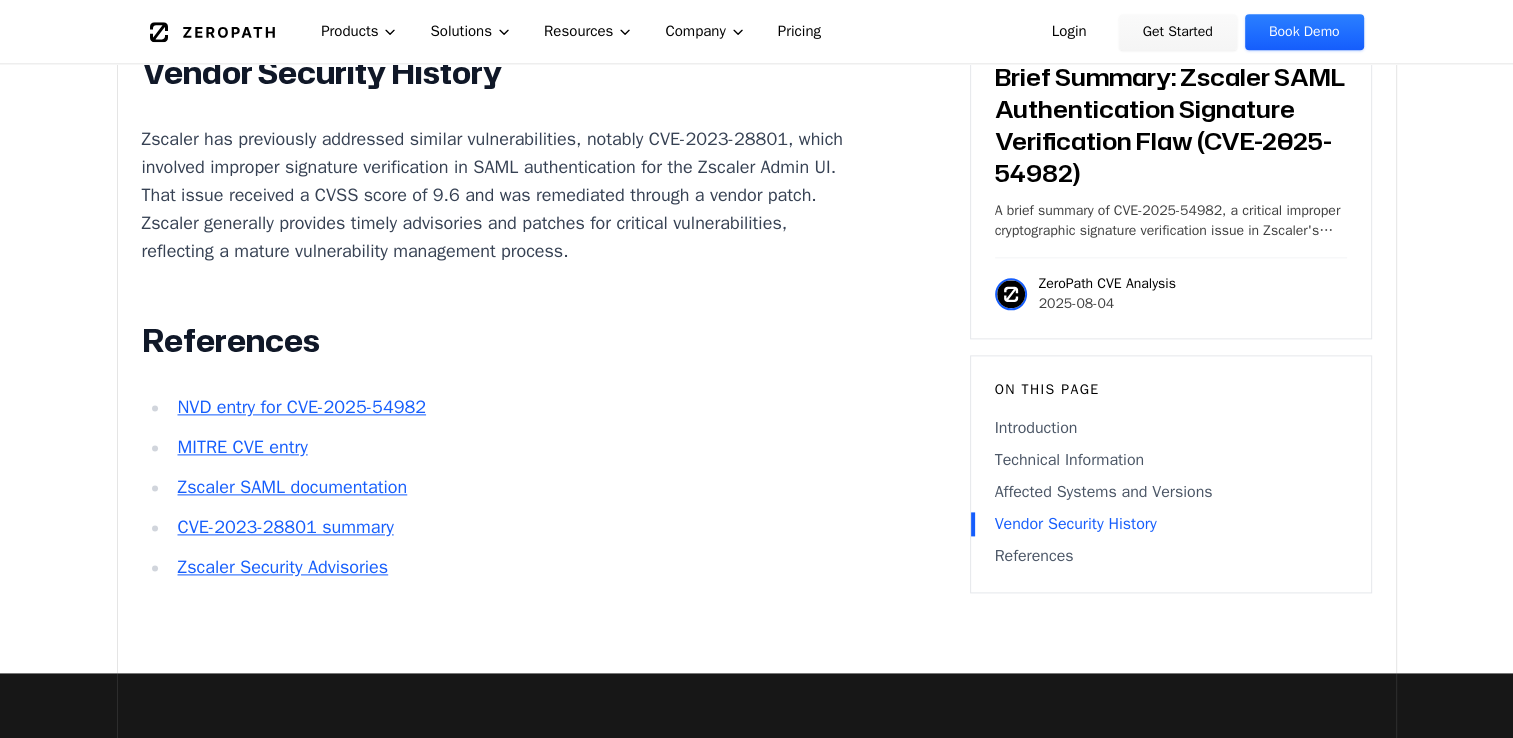 drag, startPoint x: 668, startPoint y: 222, endPoint x: 659, endPoint y: 203, distance: 21.023796 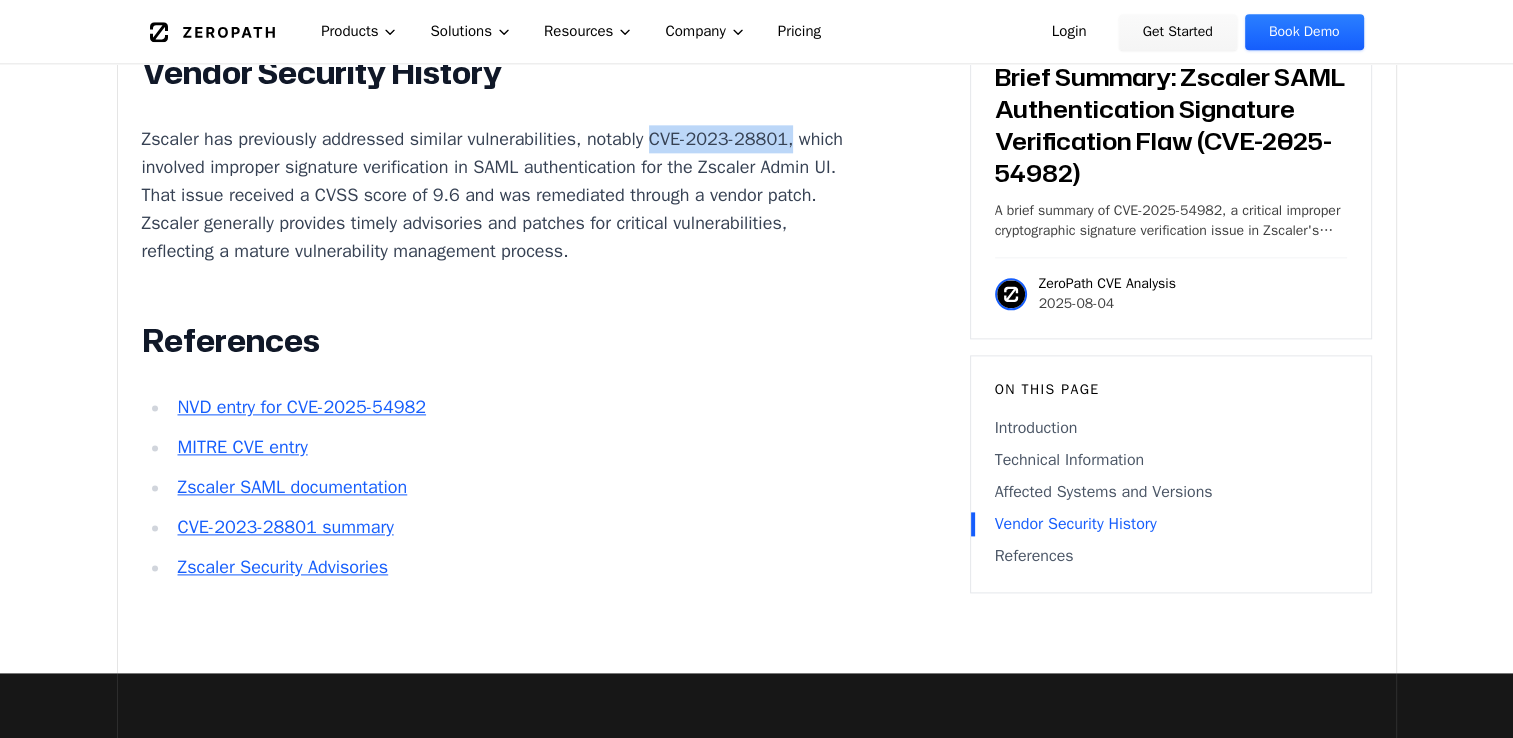 drag, startPoint x: 645, startPoint y: 178, endPoint x: 192, endPoint y: 209, distance: 454.05948 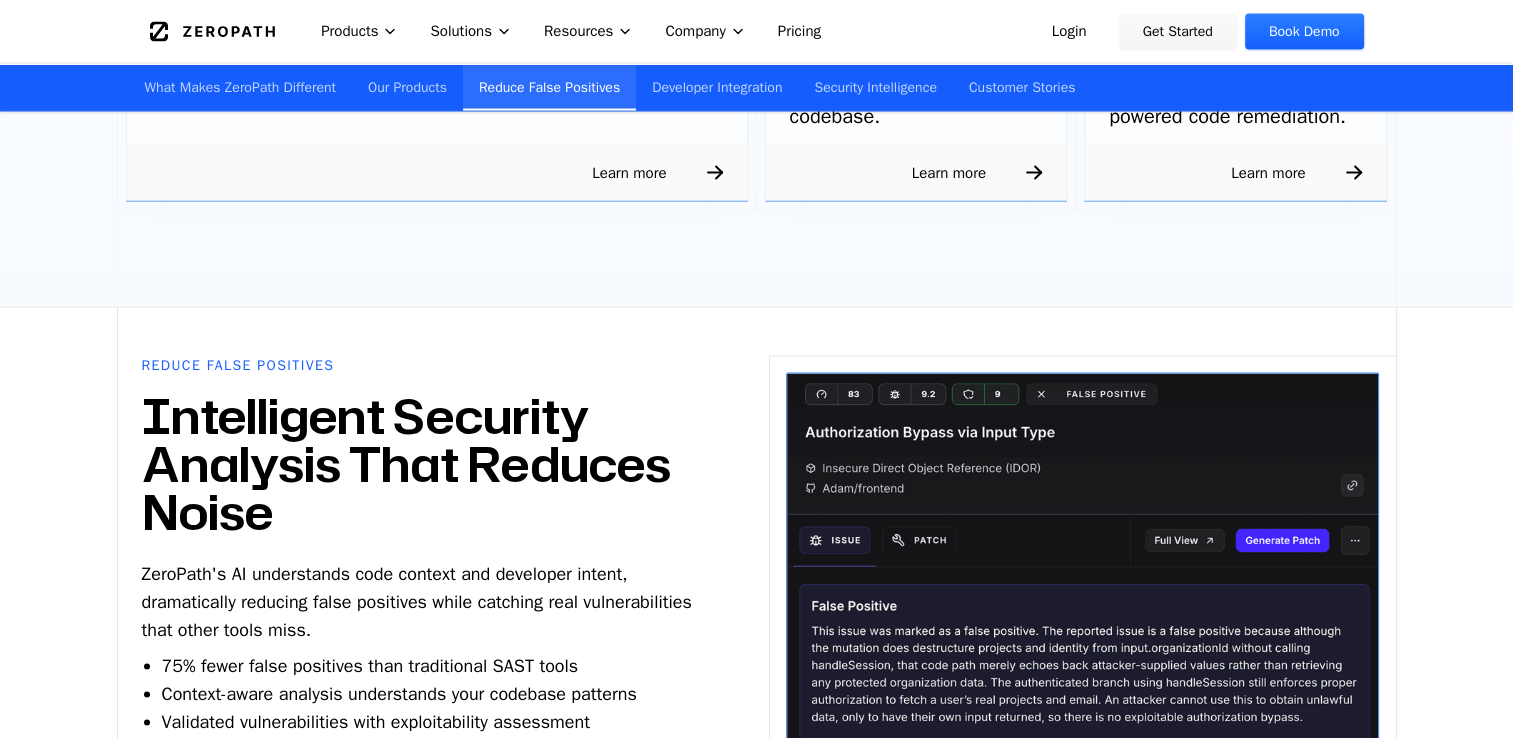 scroll, scrollTop: 3900, scrollLeft: 0, axis: vertical 